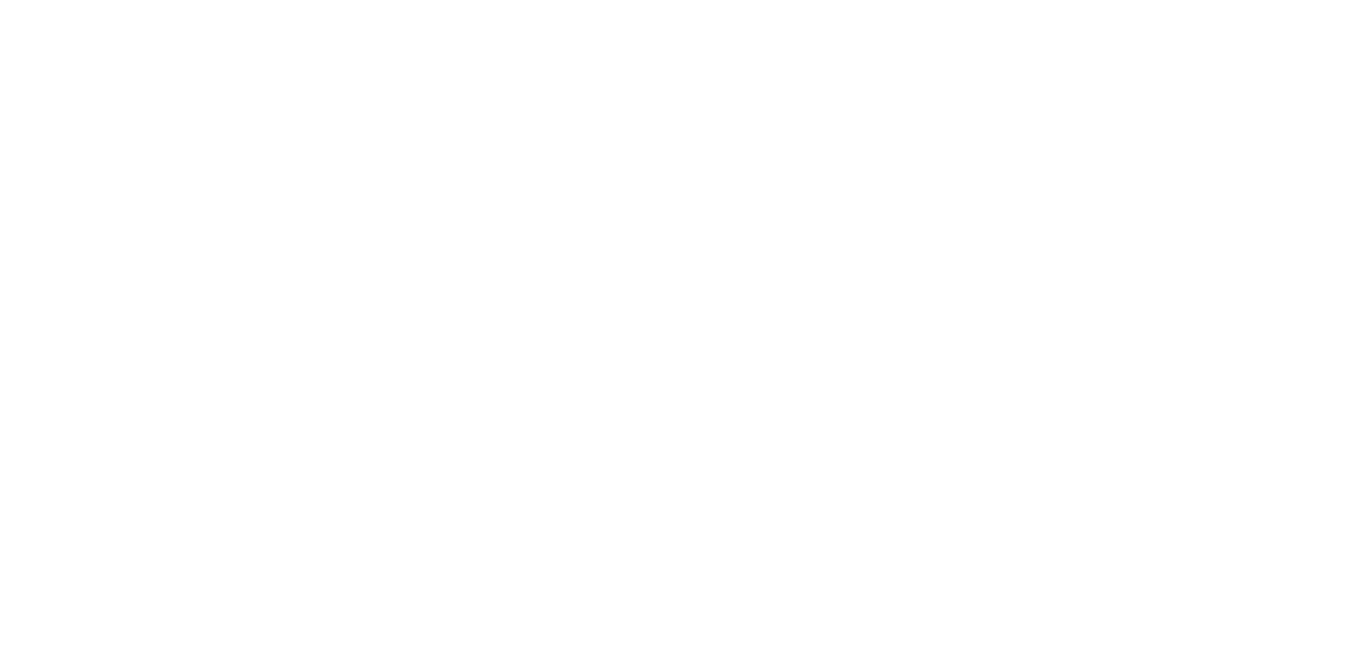 scroll, scrollTop: 0, scrollLeft: 0, axis: both 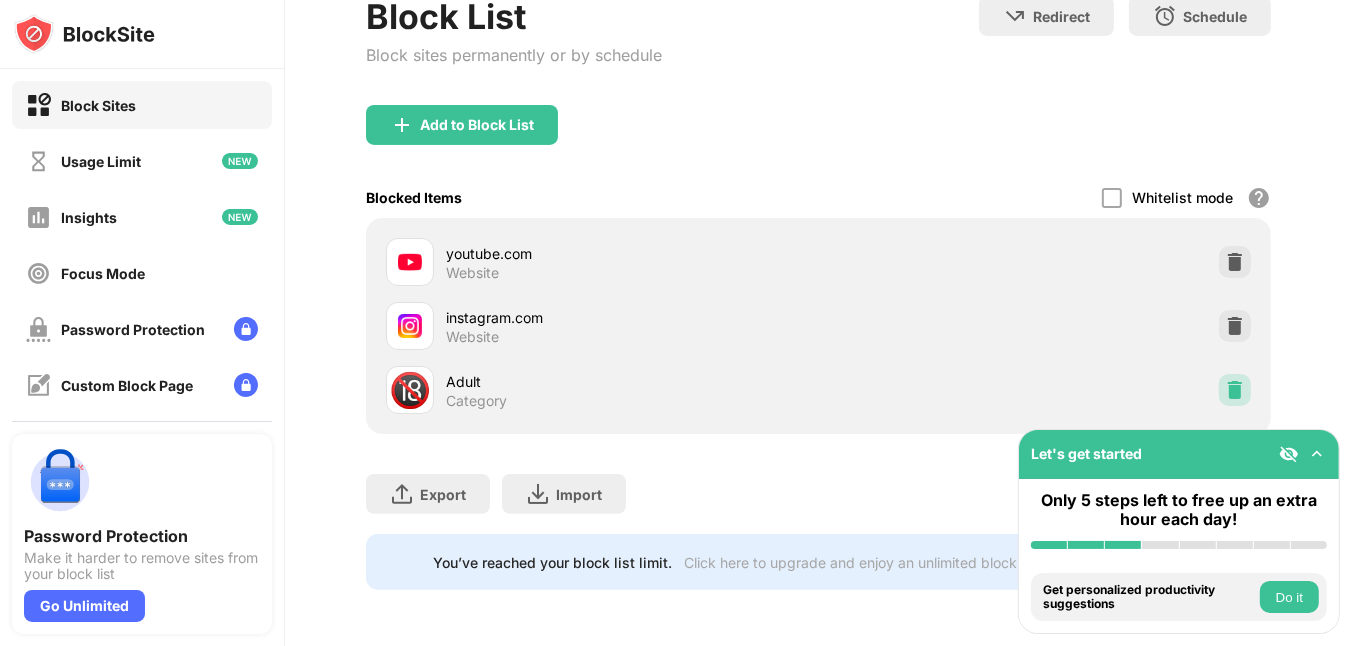 click at bounding box center (1235, 390) 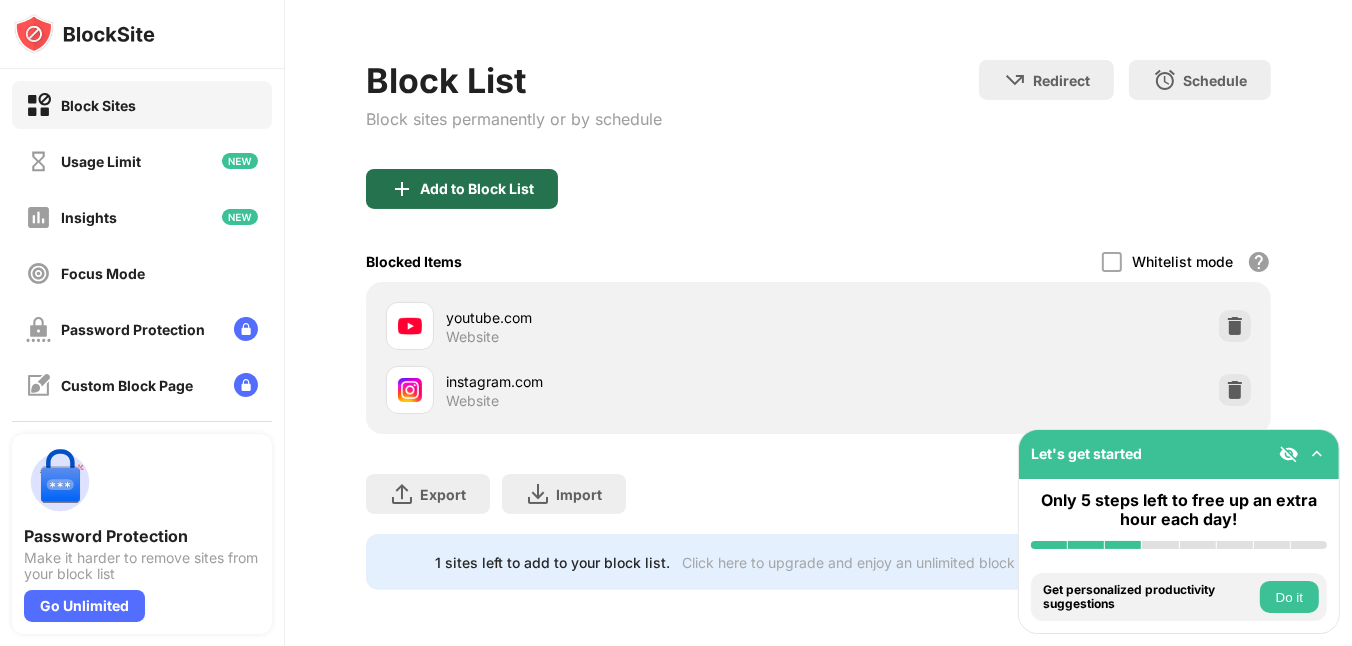 click on "Add to Block List" at bounding box center [462, 189] 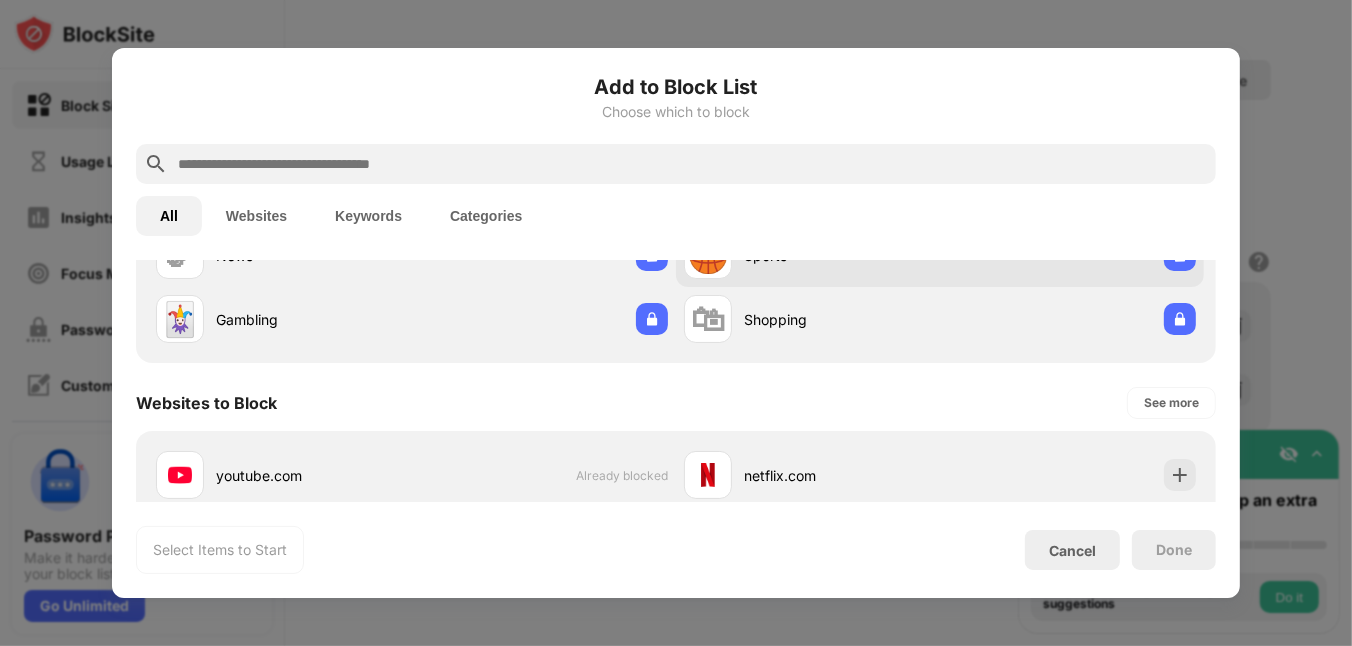 scroll, scrollTop: 400, scrollLeft: 0, axis: vertical 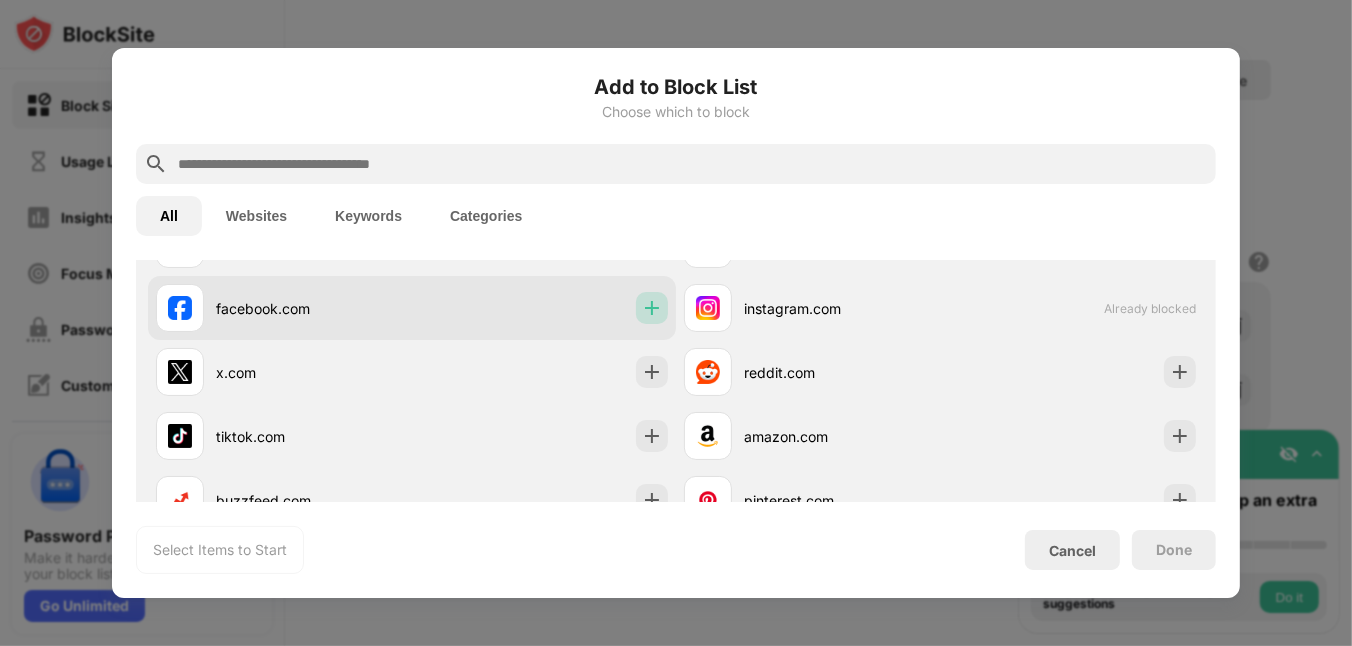 click at bounding box center (652, 308) 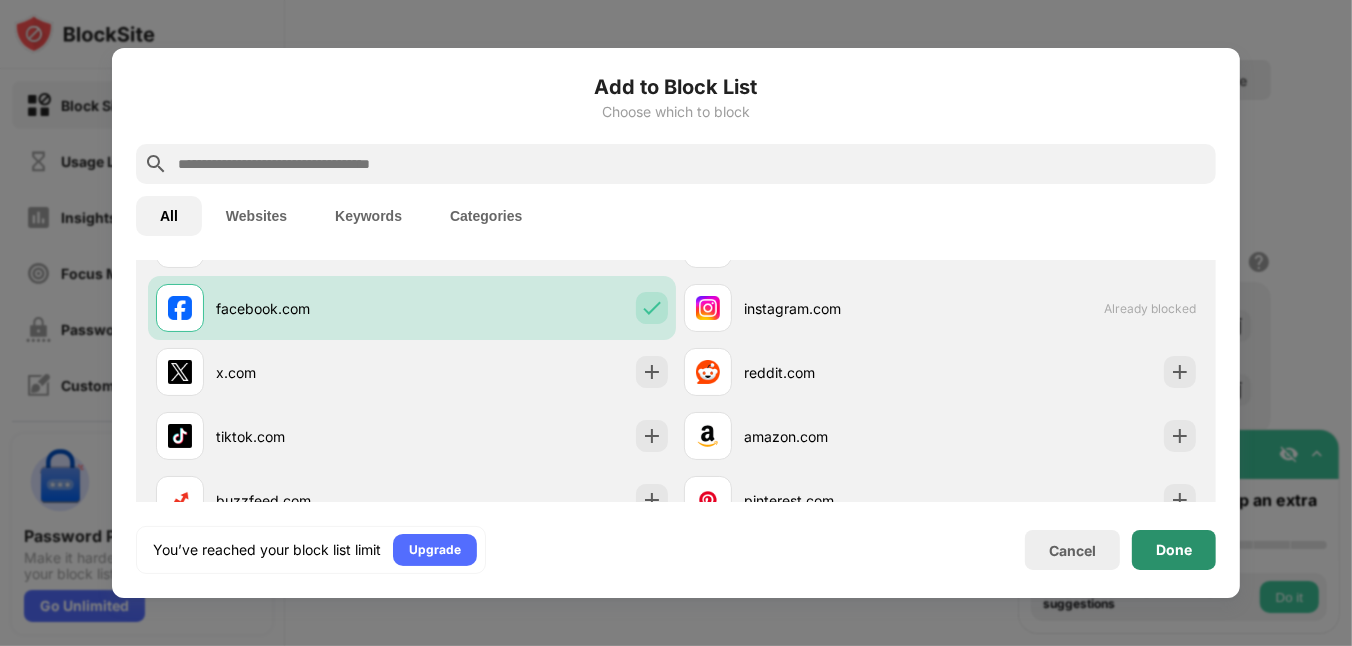 click on "Done" at bounding box center (1174, 550) 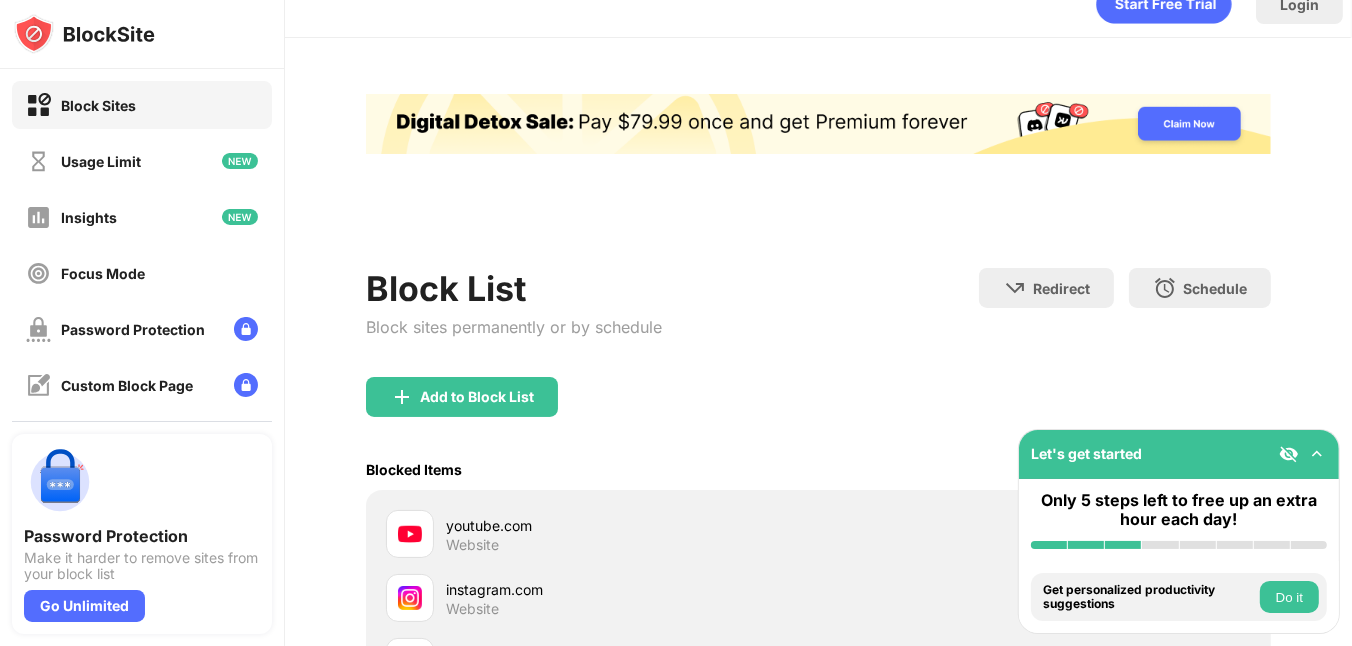 scroll, scrollTop: 317, scrollLeft: 0, axis: vertical 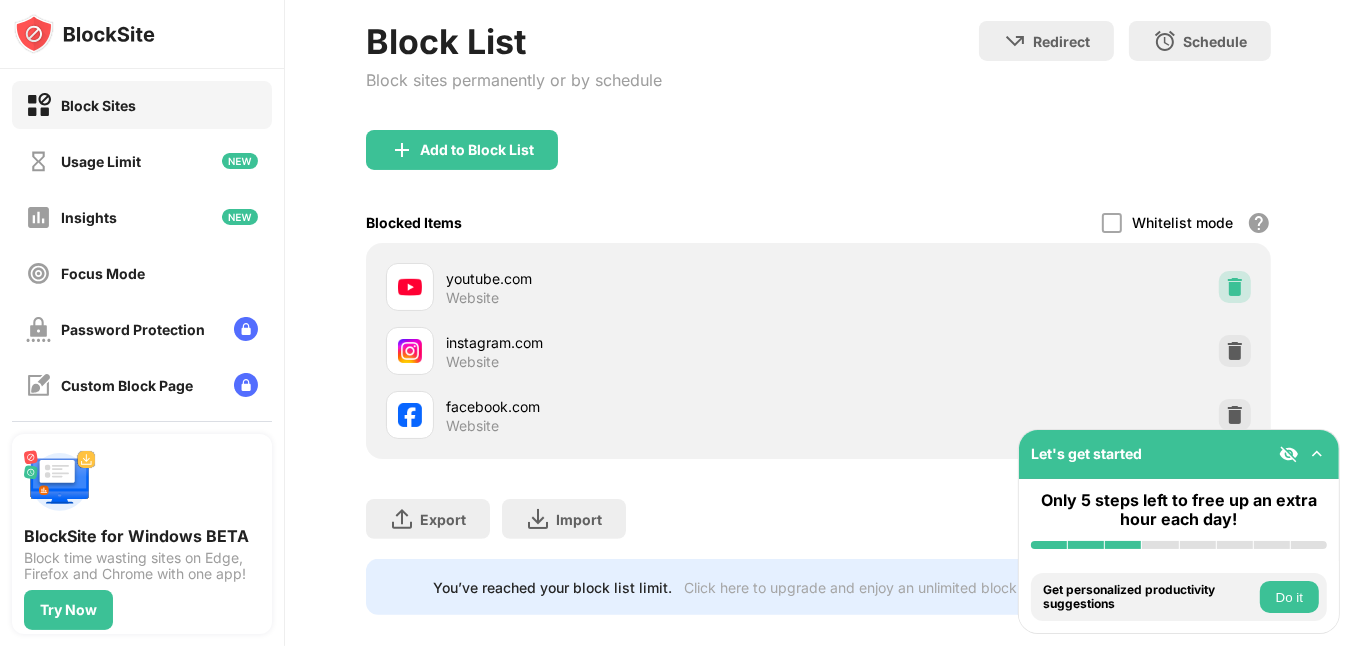 click at bounding box center (1235, 287) 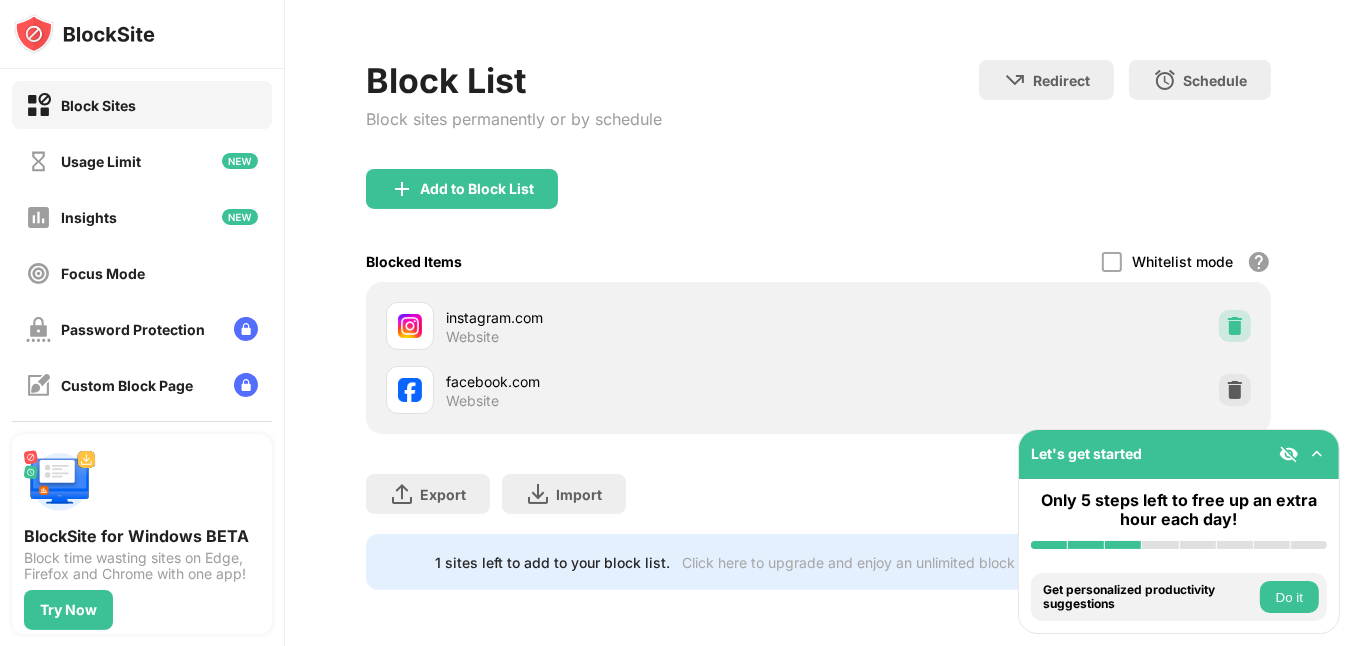 click at bounding box center [1235, 326] 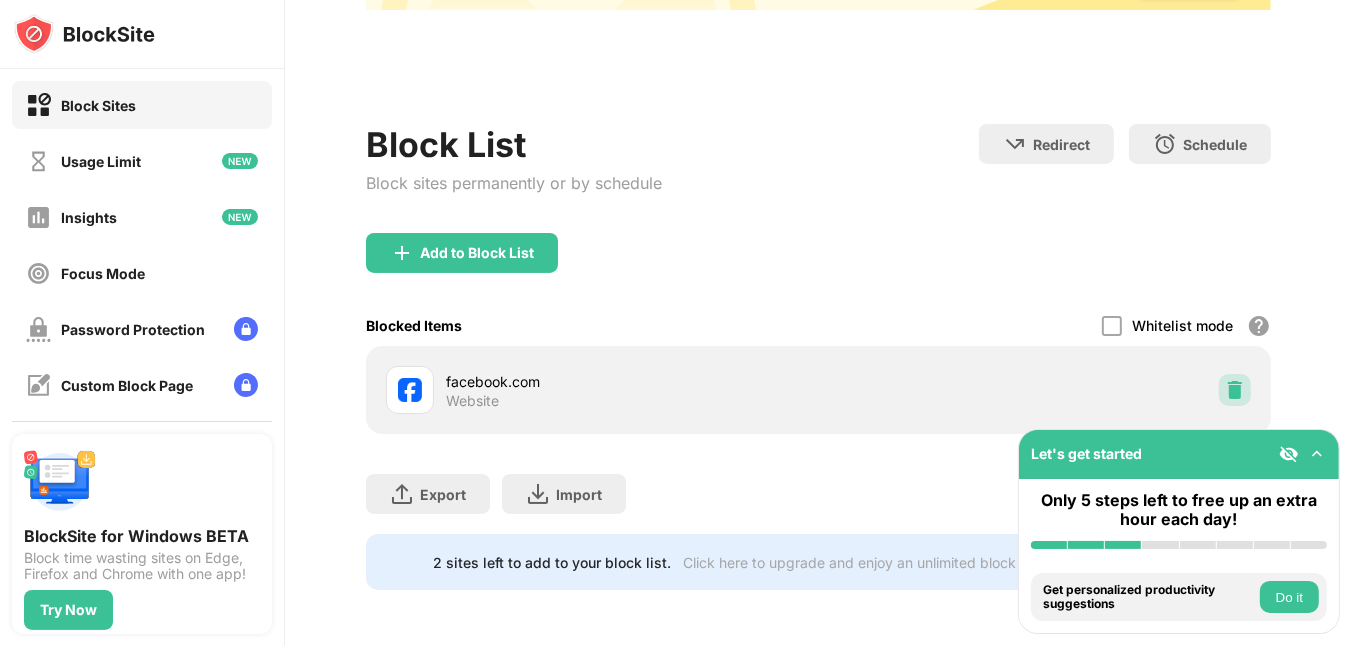 click at bounding box center (1235, 390) 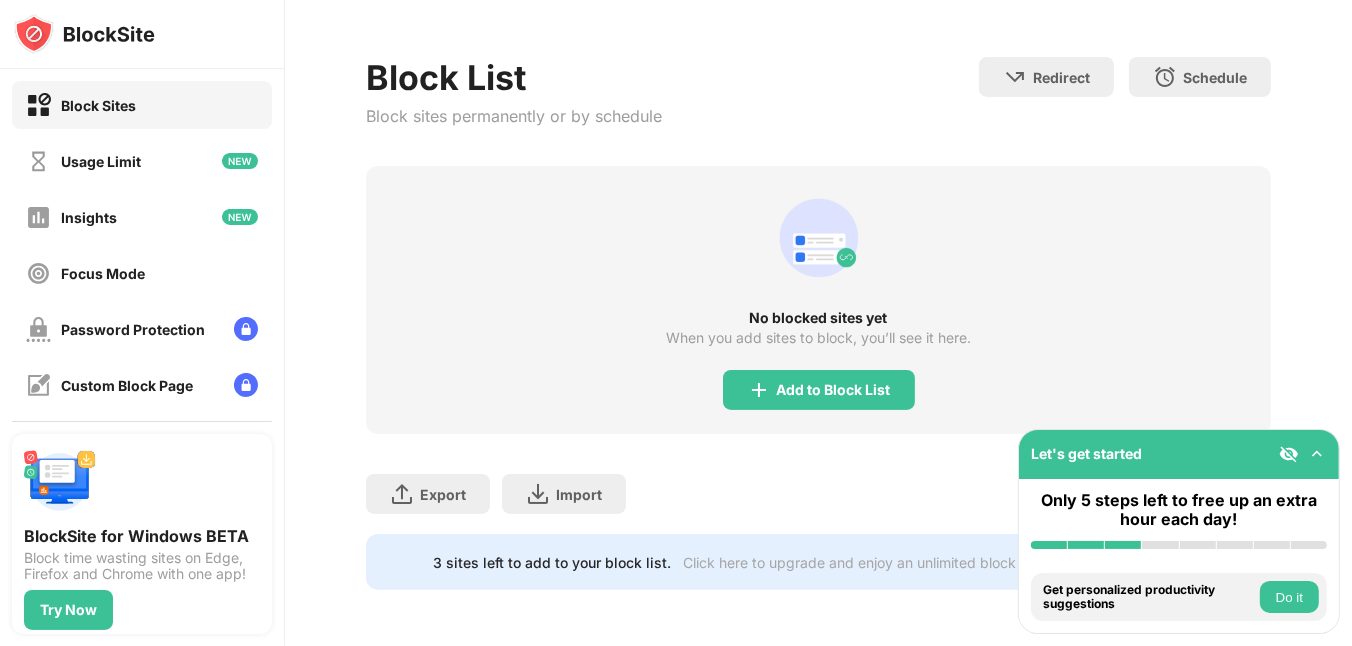 scroll, scrollTop: 0, scrollLeft: 0, axis: both 